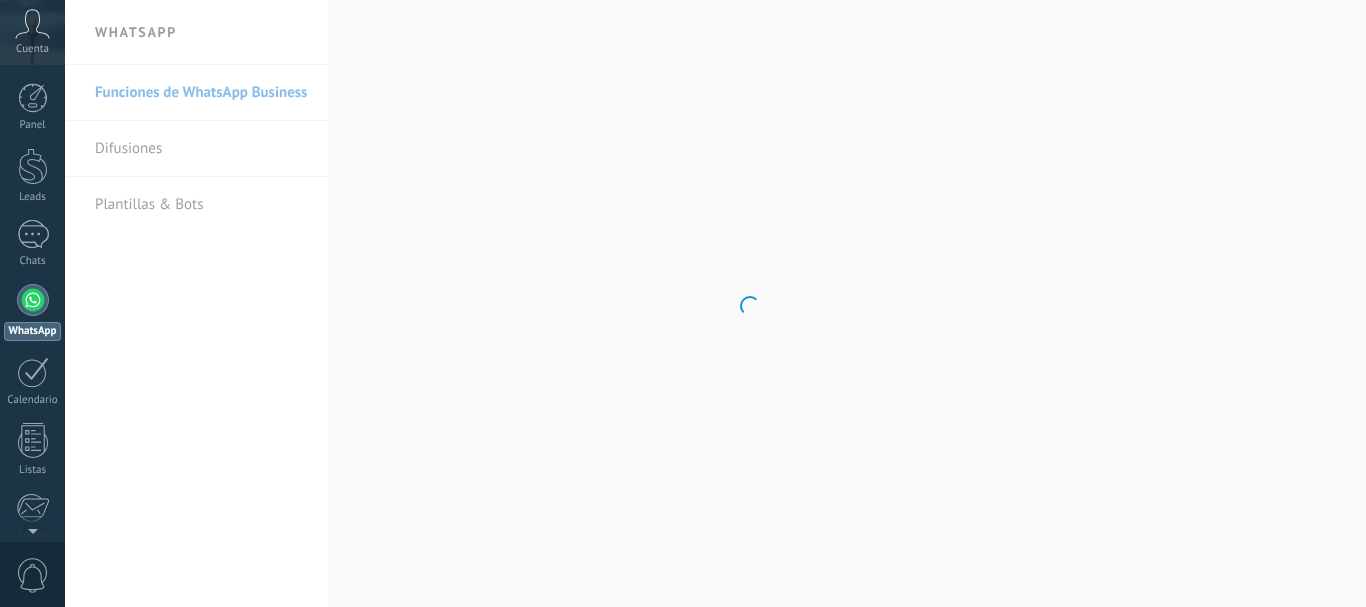 scroll, scrollTop: 0, scrollLeft: 0, axis: both 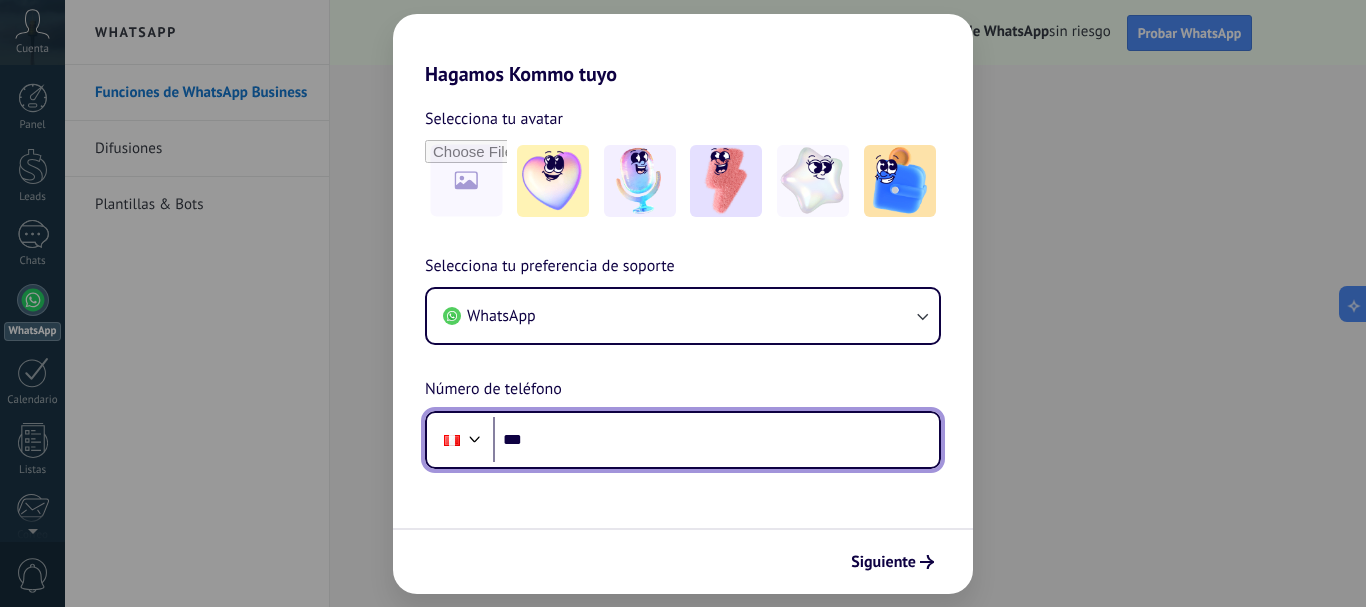click on "***" at bounding box center [716, 440] 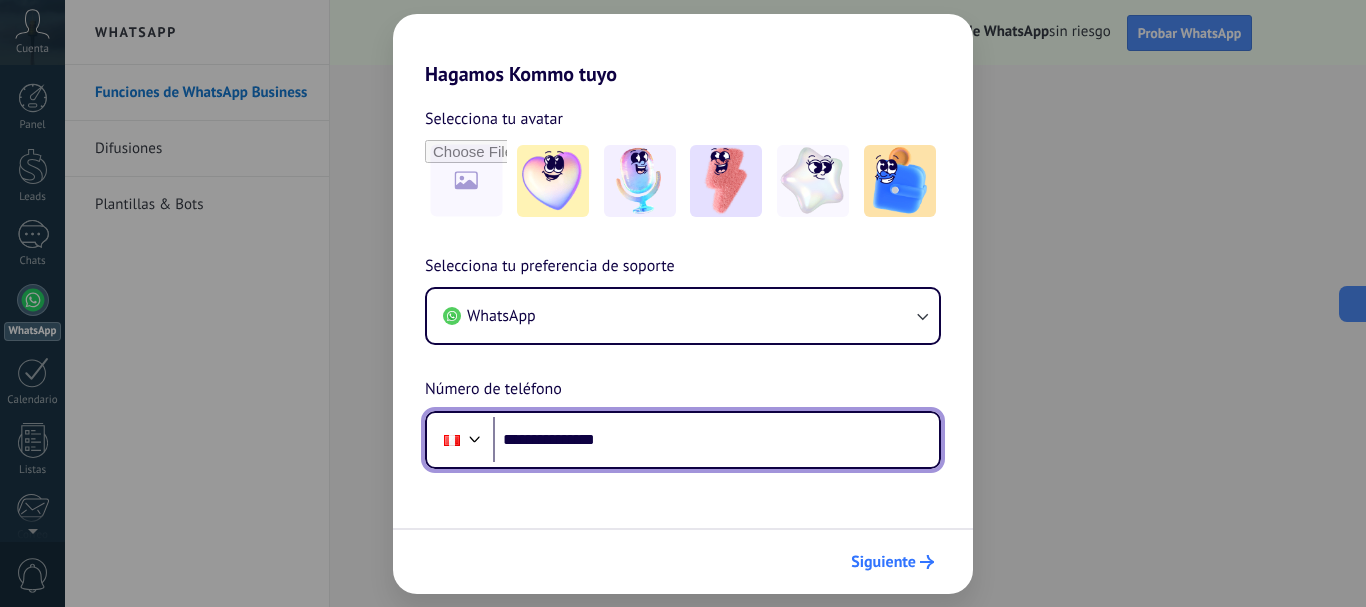 type on "**********" 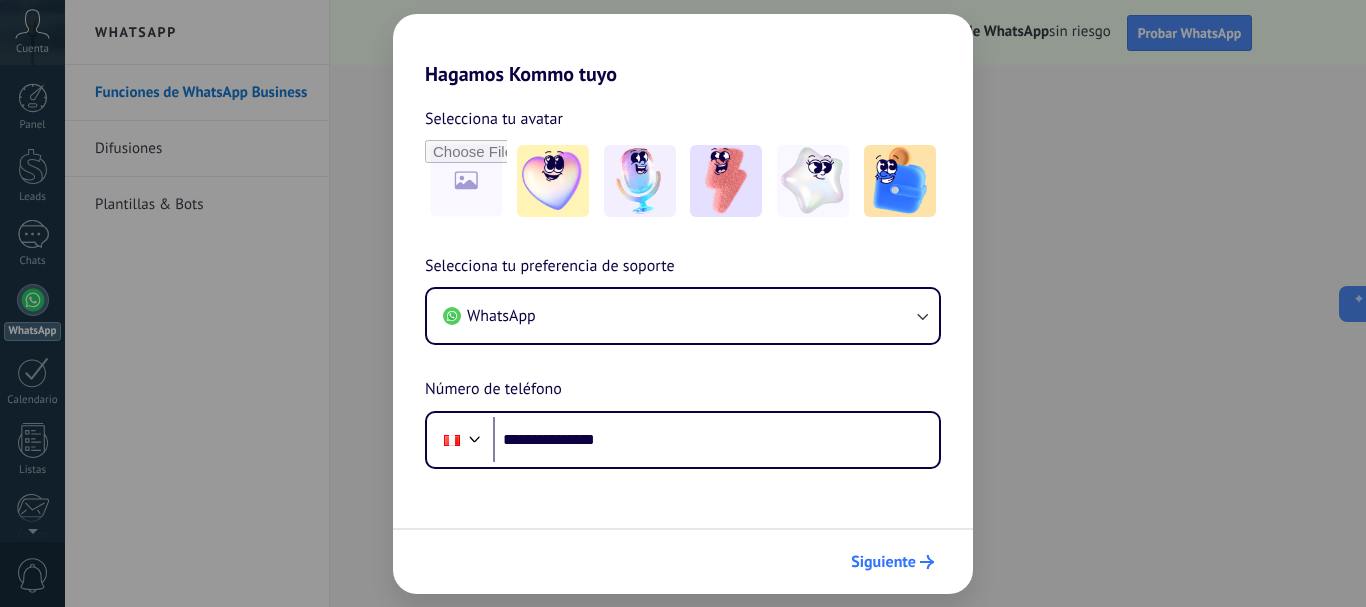 click on "Siguiente" at bounding box center [883, 562] 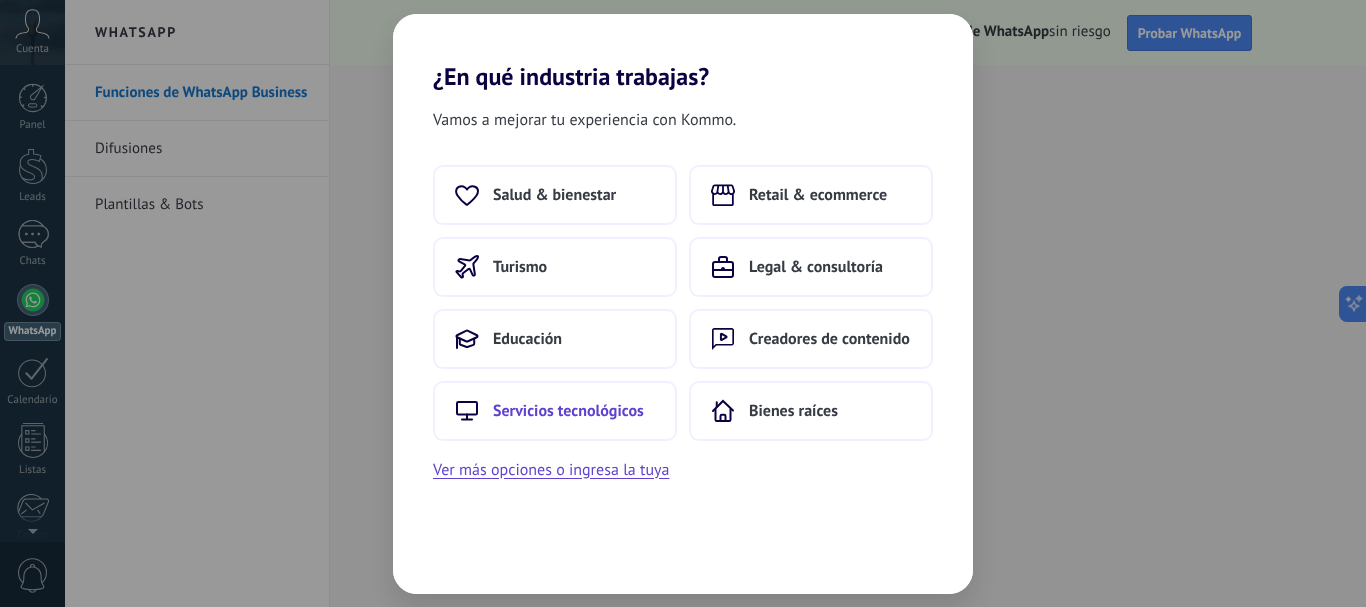 click on "Servicios tecnológicos" at bounding box center (568, 411) 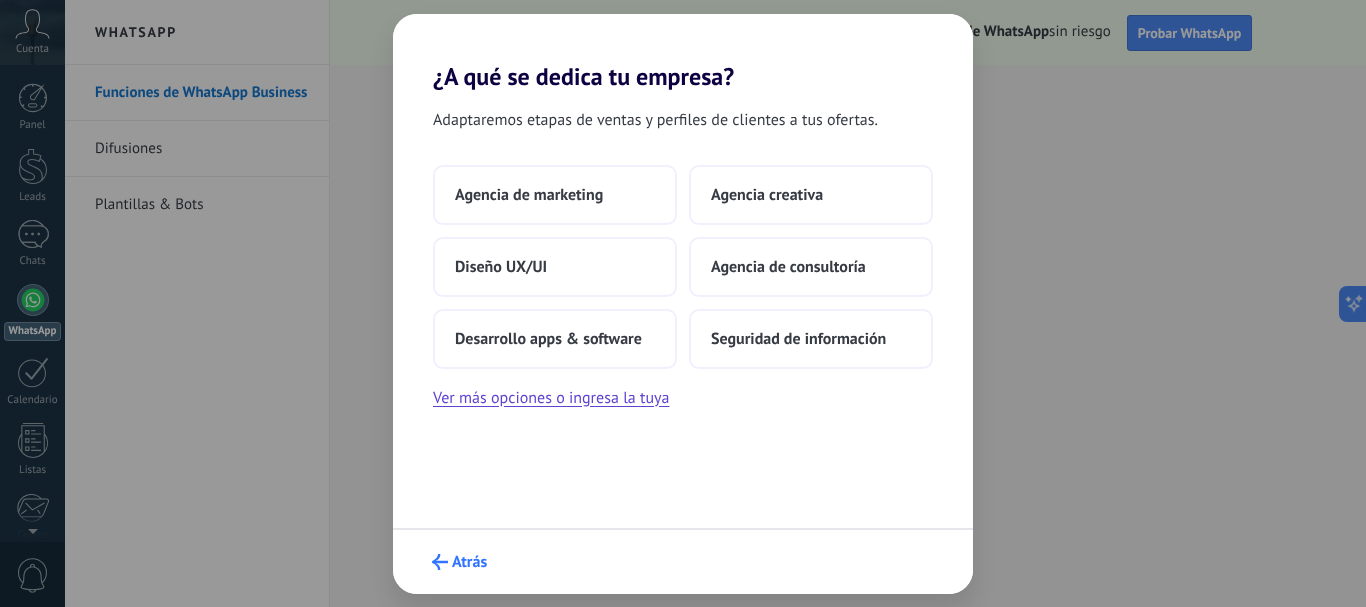 click on "Atrás" at bounding box center (469, 562) 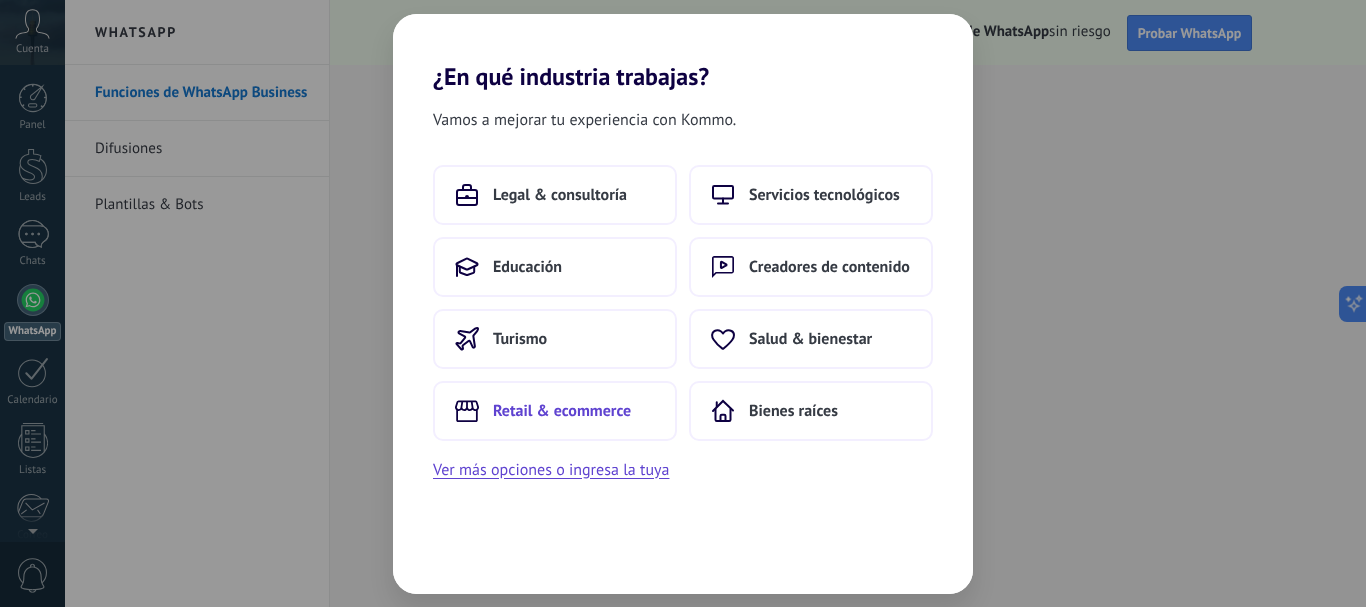click on "Retail & ecommerce" at bounding box center (562, 411) 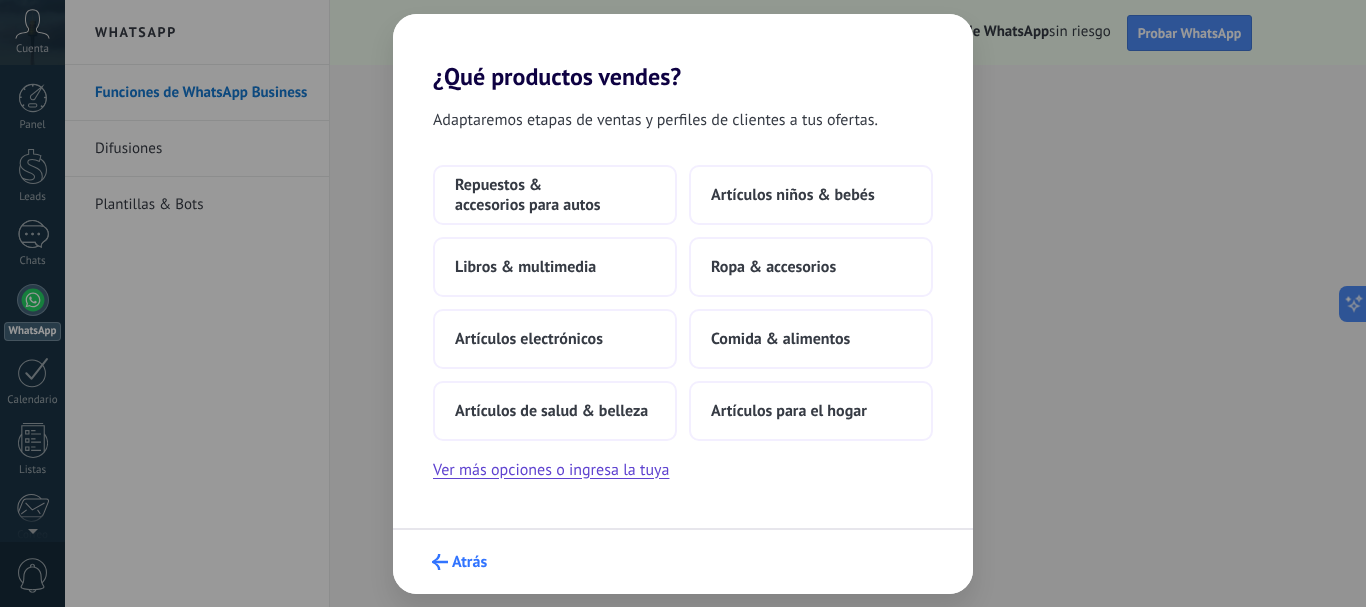 click on "Atrás" at bounding box center [469, 562] 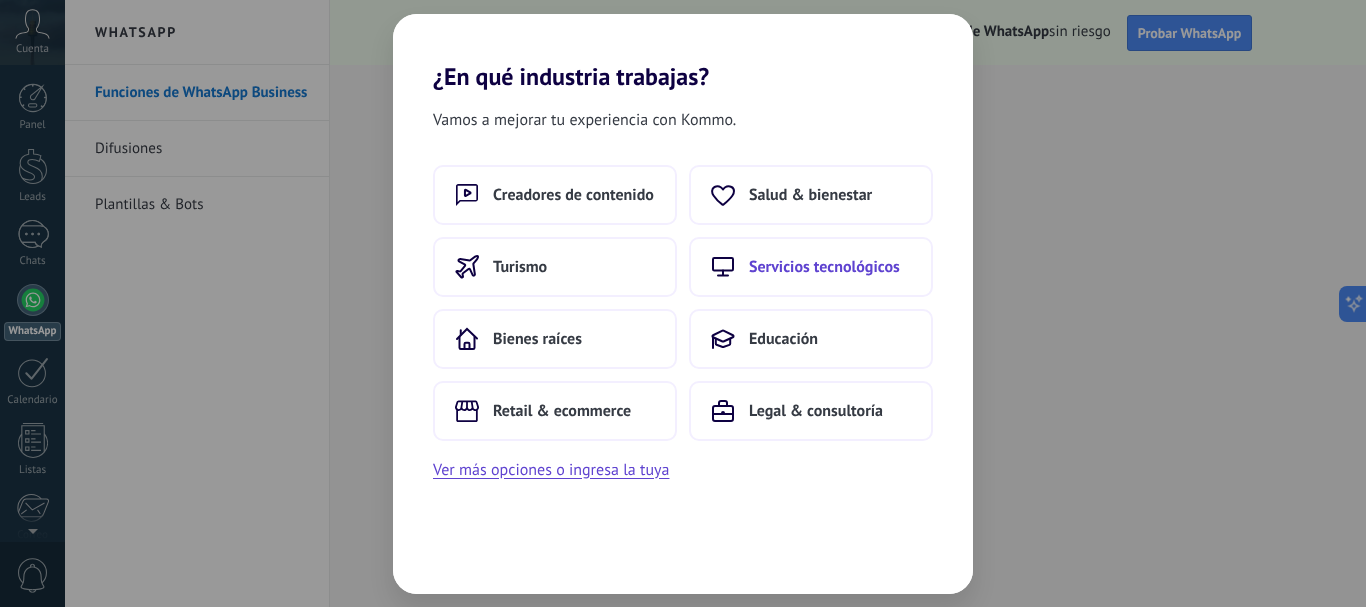 click on "Servicios tecnológicos" at bounding box center (824, 267) 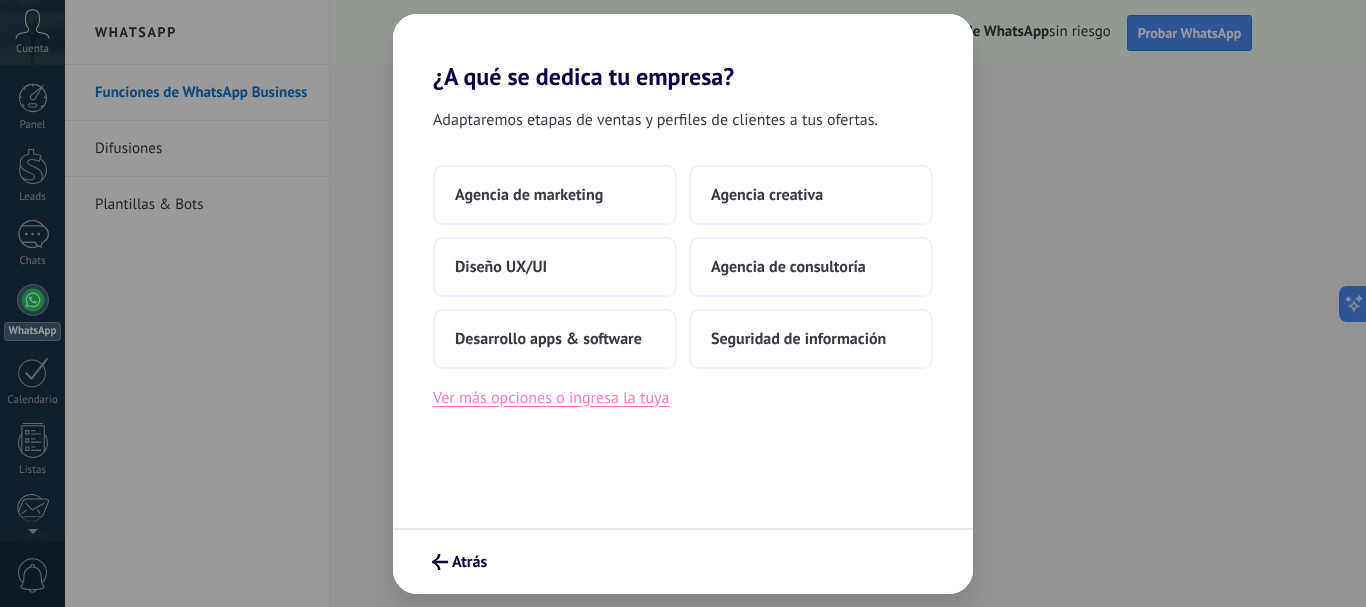 click on "Ver más opciones o ingresa la tuya" at bounding box center (551, 398) 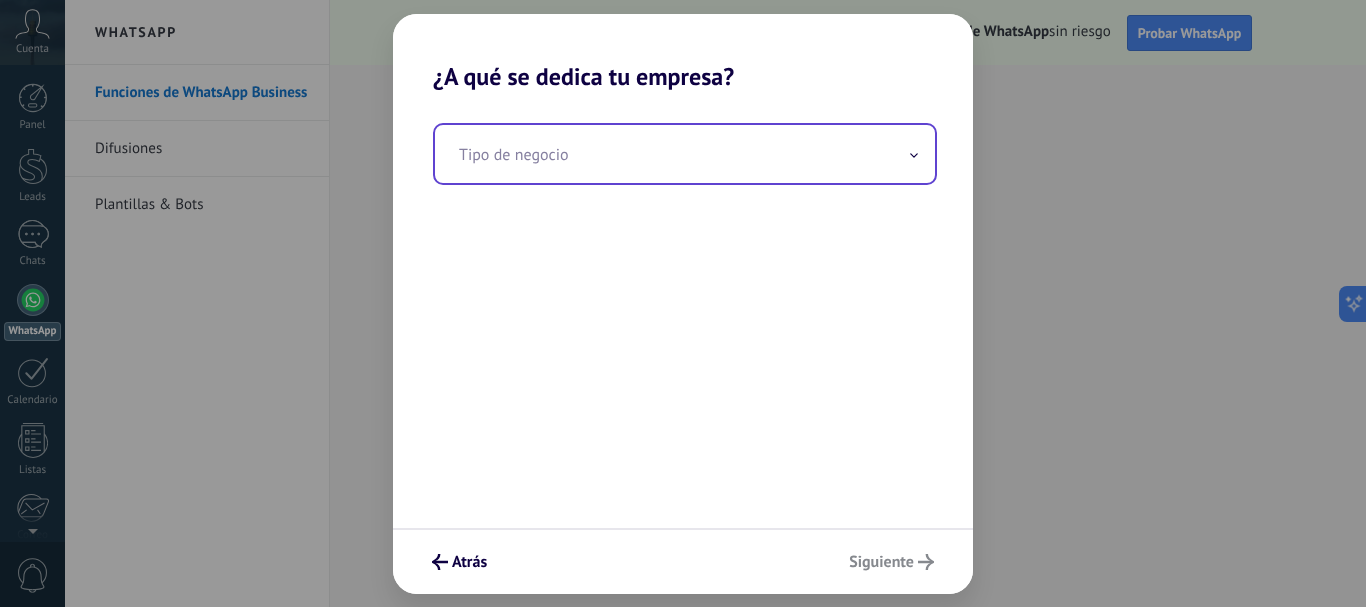 click at bounding box center (685, 154) 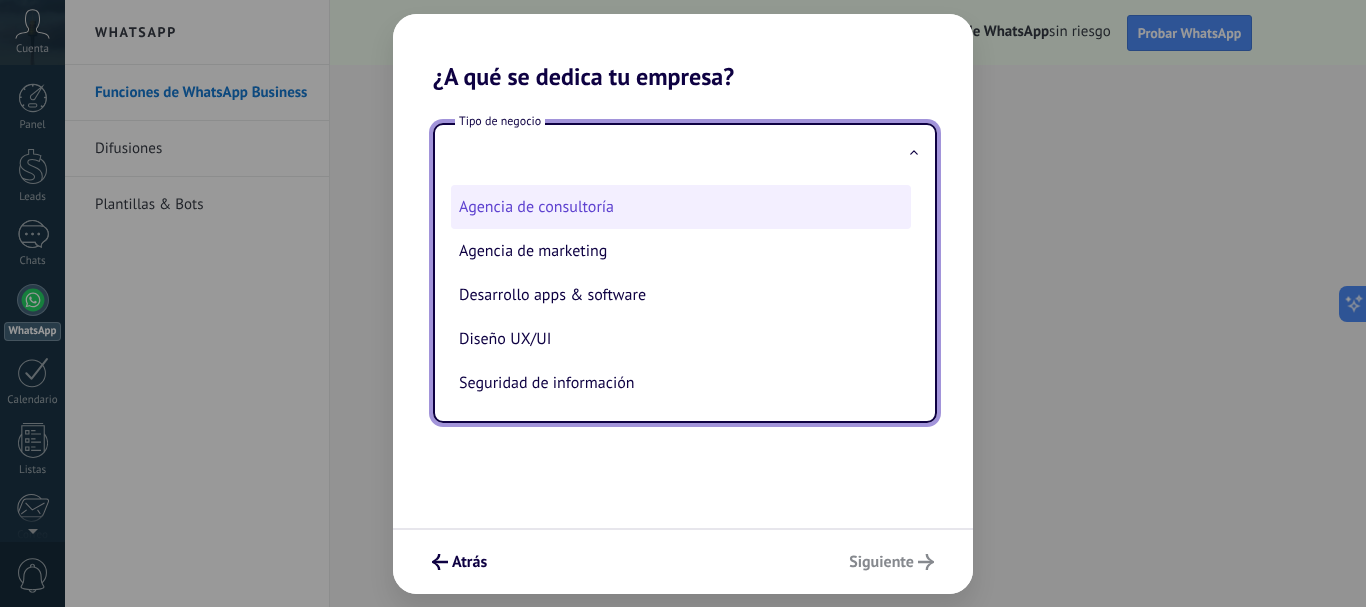 scroll, scrollTop: 0, scrollLeft: 0, axis: both 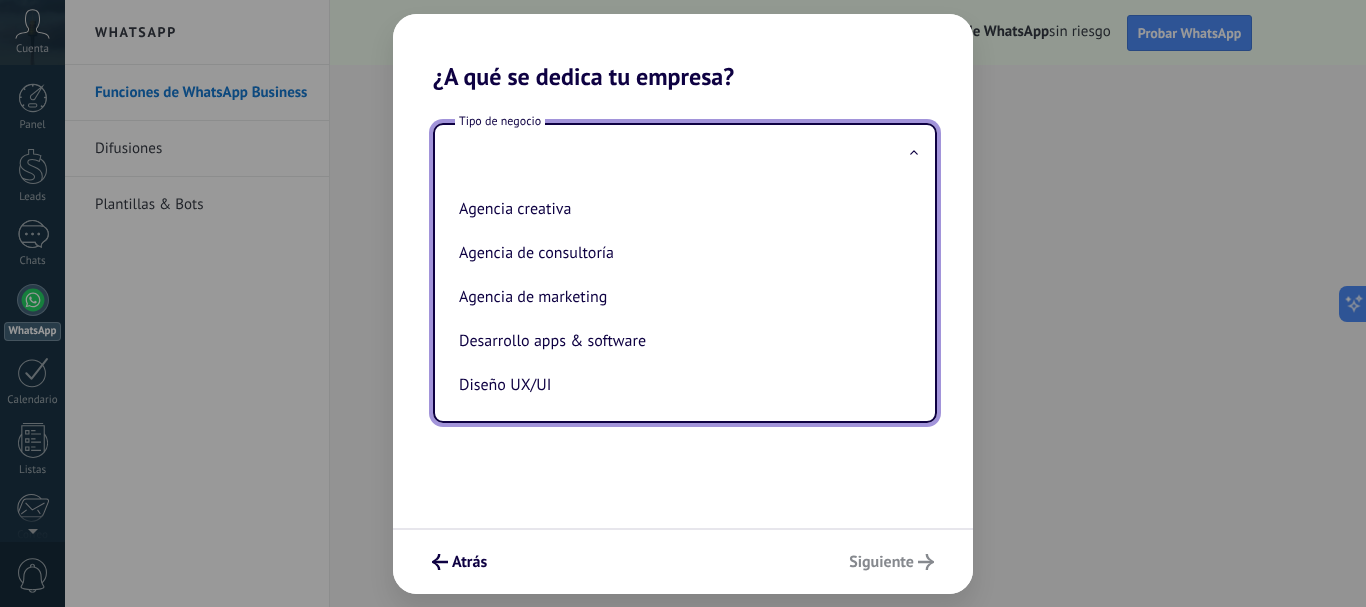 click on "¿A qué se dedica tu empresa?" at bounding box center [683, 52] 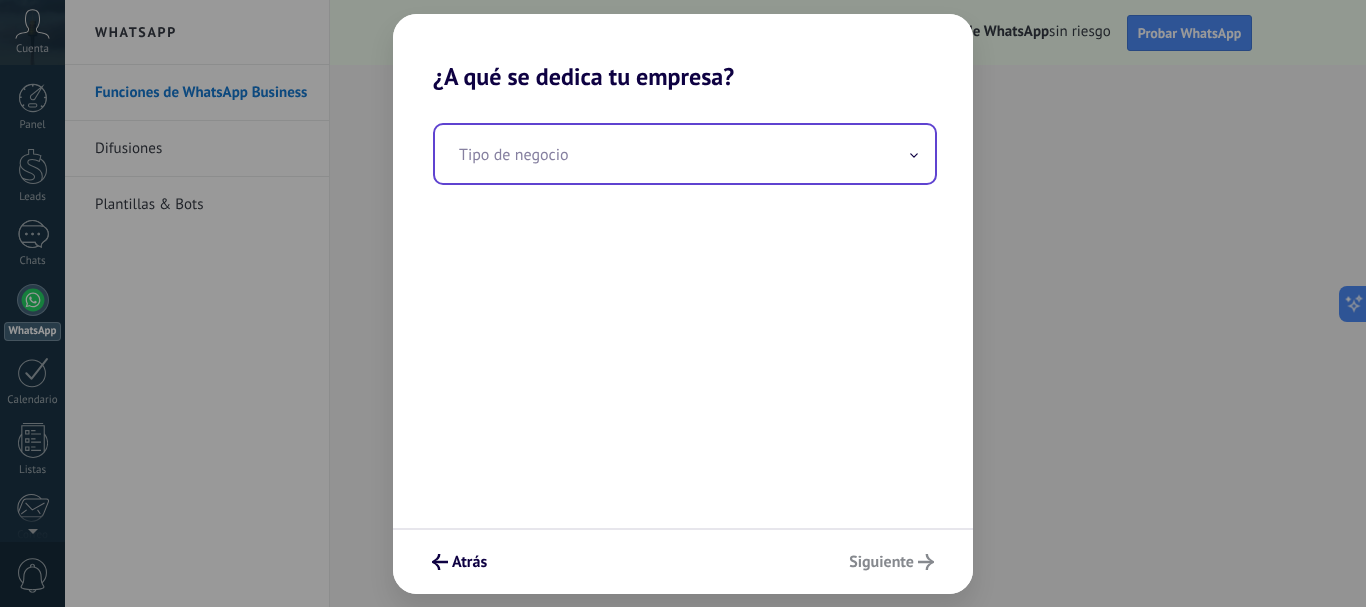 click at bounding box center [685, 154] 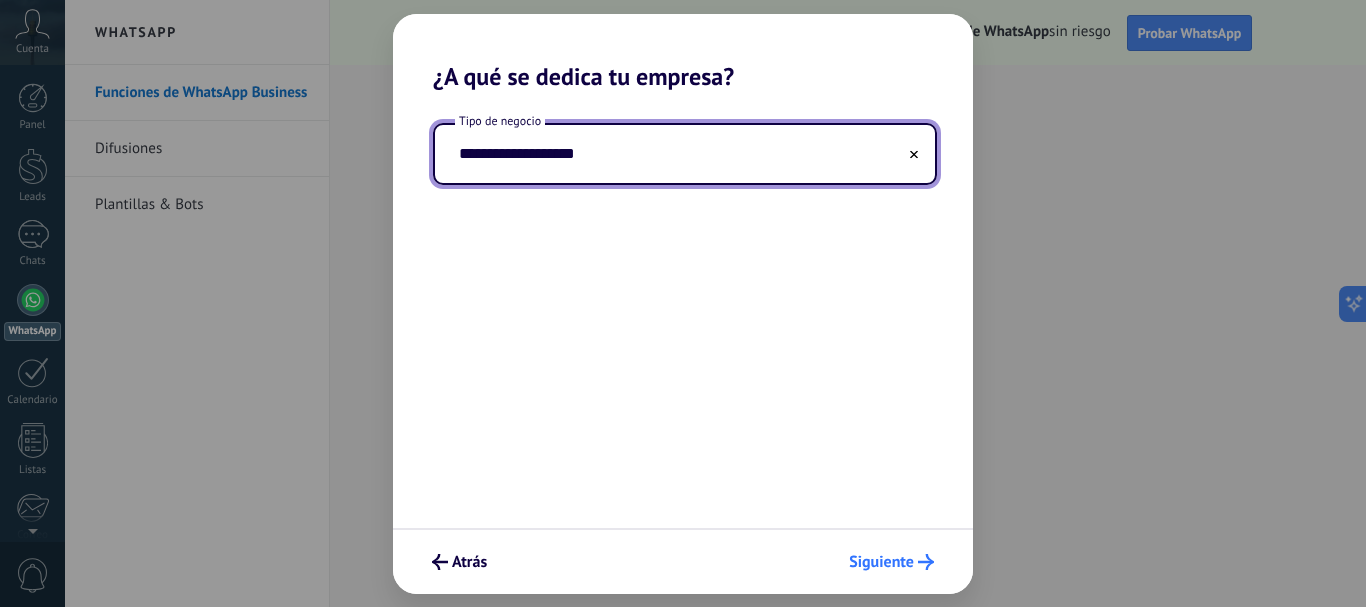 type on "**********" 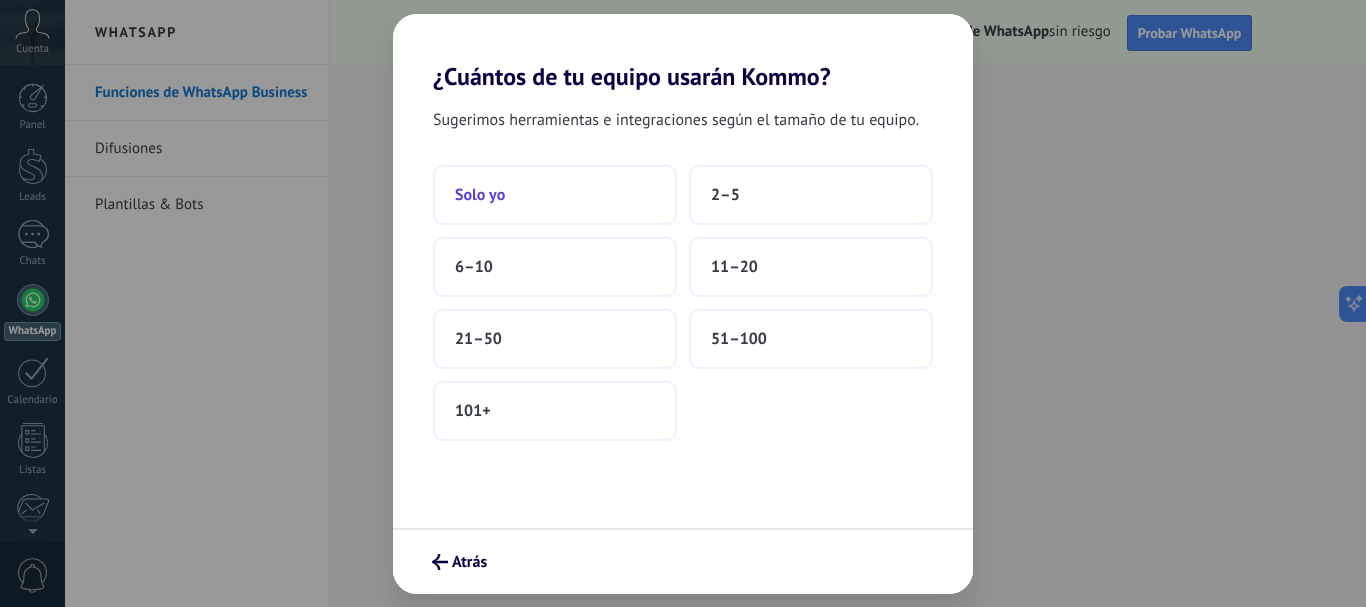 click on "Solo yo" at bounding box center [555, 195] 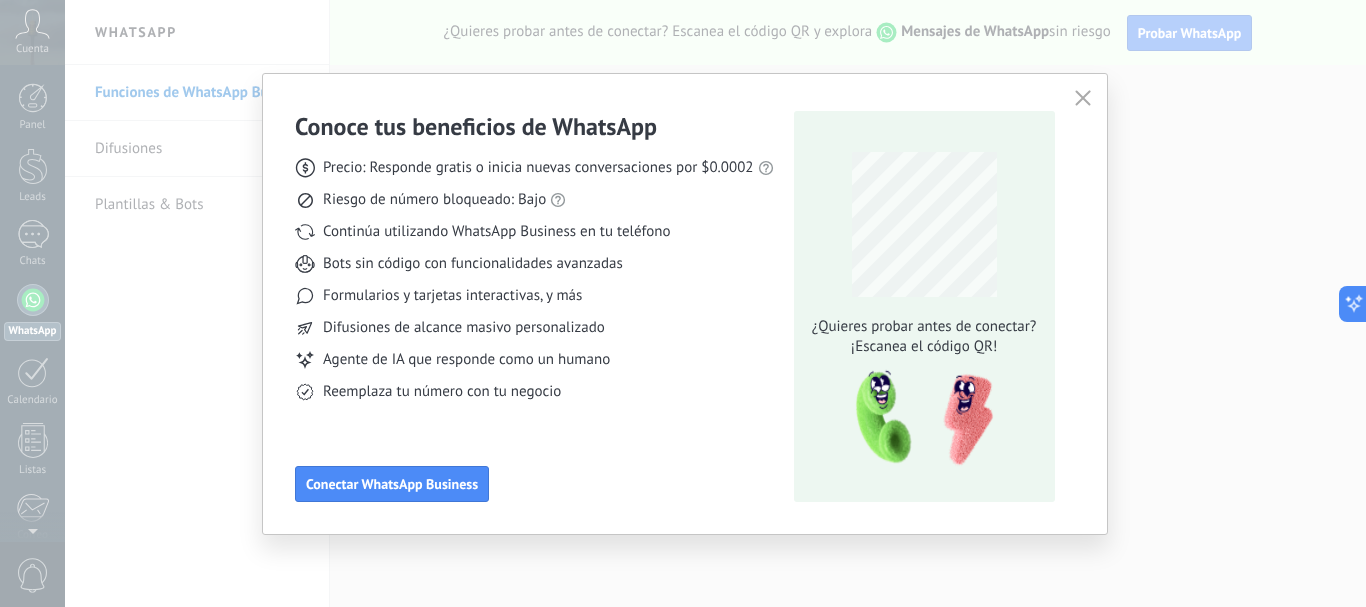click 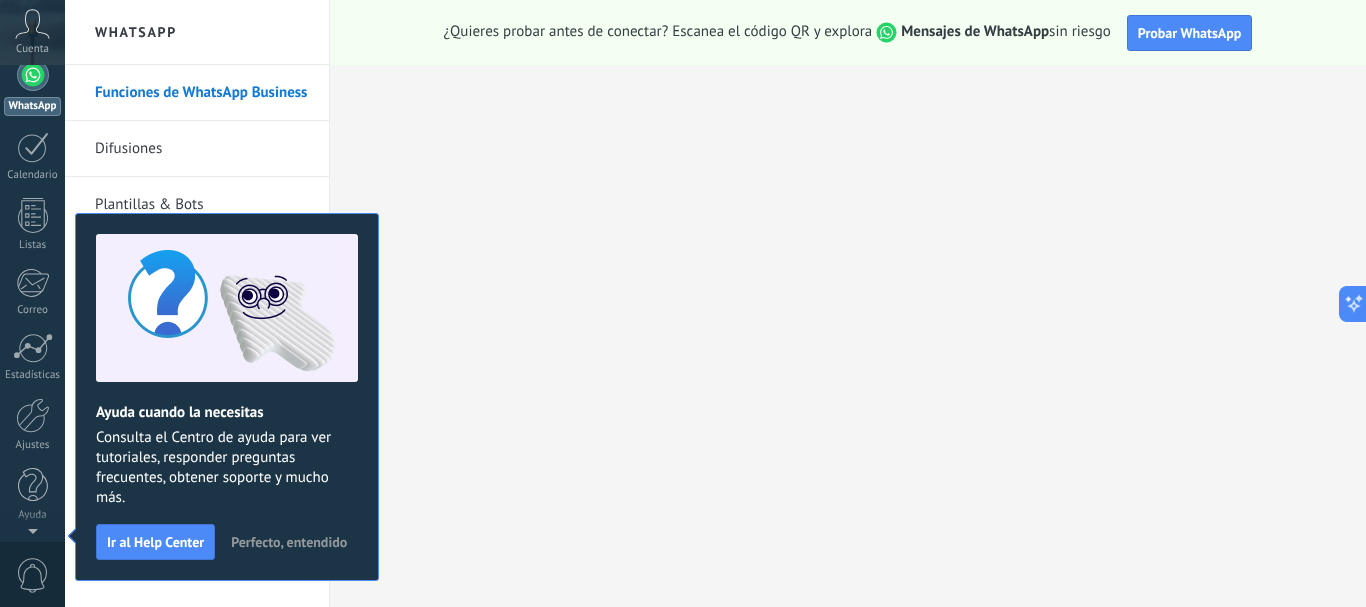 scroll, scrollTop: 0, scrollLeft: 0, axis: both 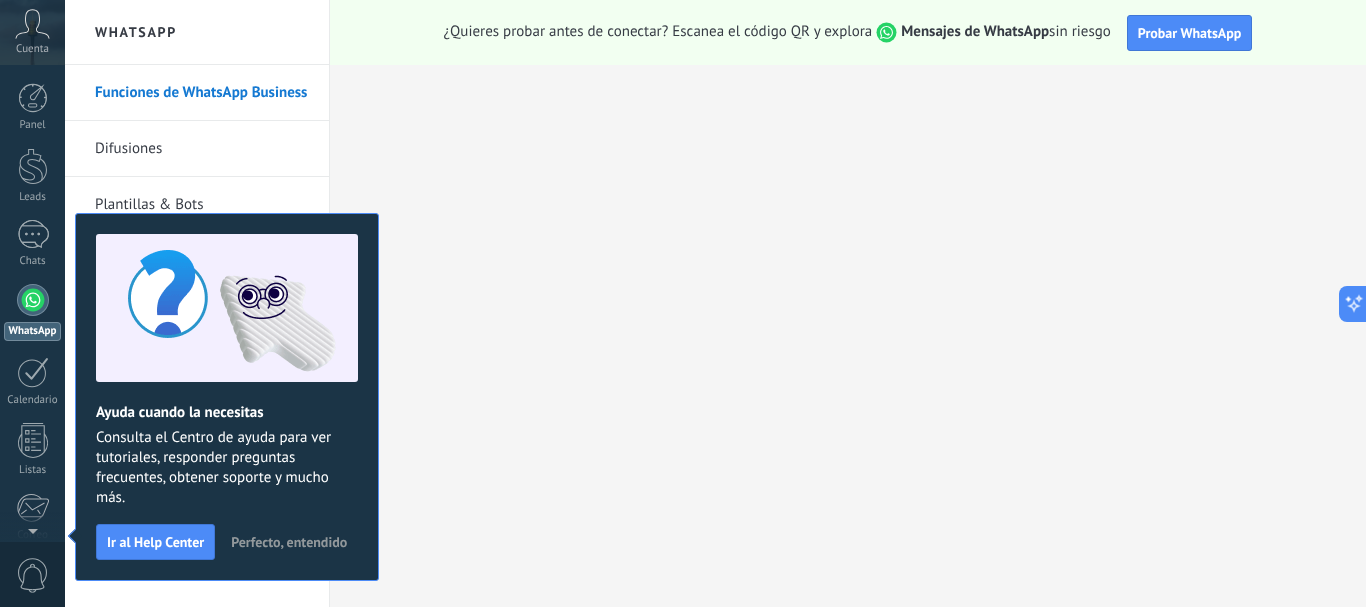 click at bounding box center [33, 300] 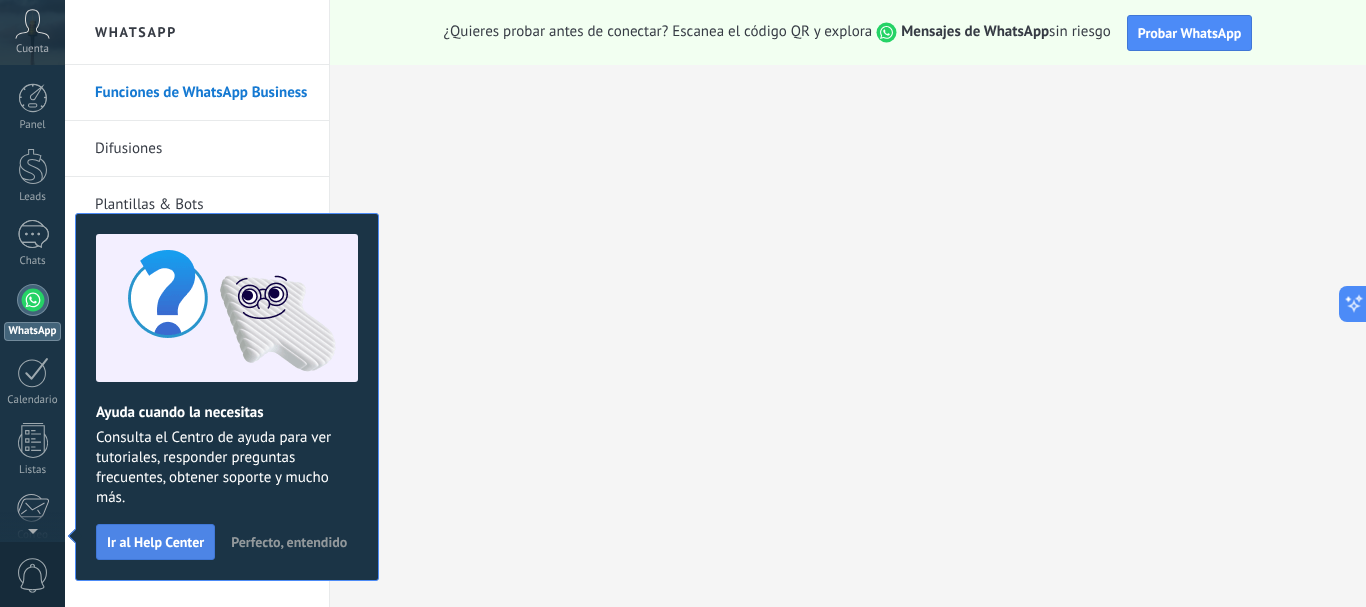 click on "Ir al Help Center" at bounding box center [155, 542] 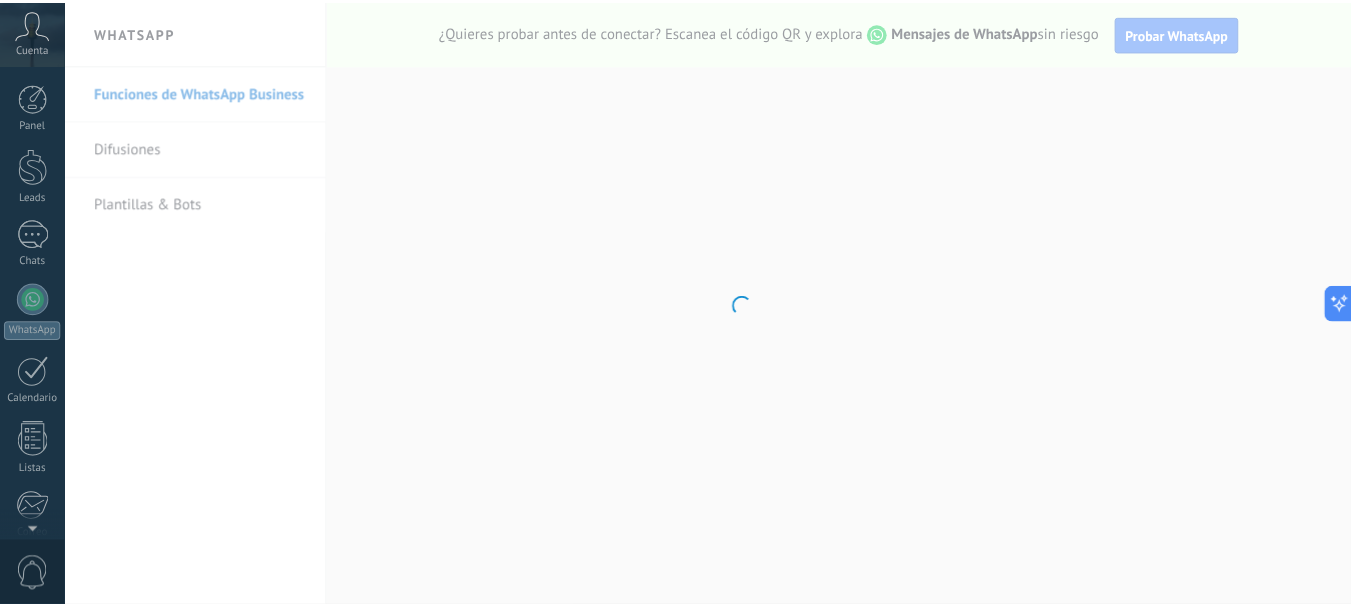 scroll, scrollTop: 225, scrollLeft: 0, axis: vertical 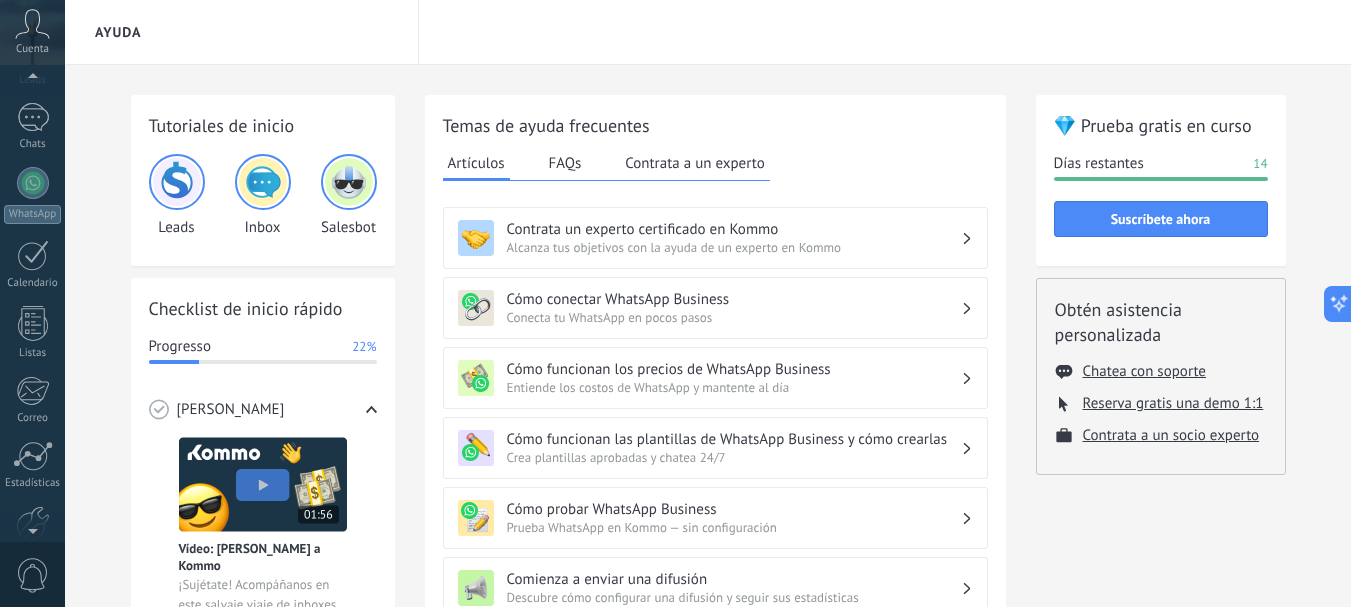 click at bounding box center (32, 80) 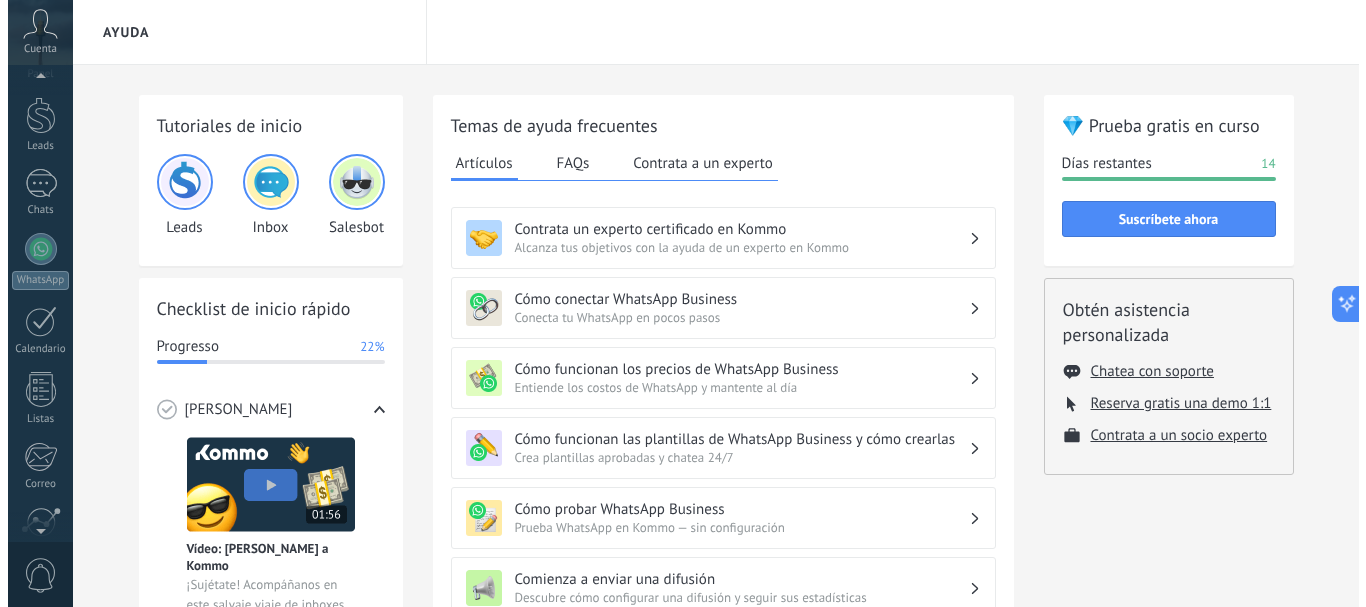 scroll, scrollTop: 0, scrollLeft: 0, axis: both 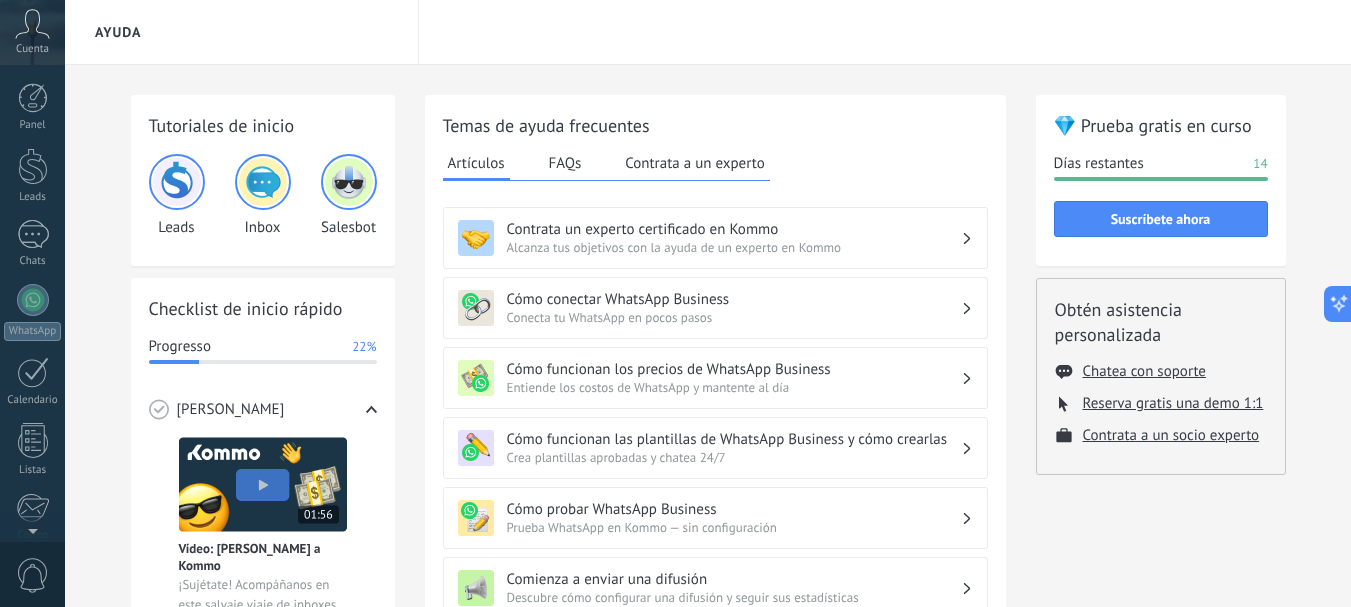 click on "Panel
Leads
Chats
WhatsApp
Clientes" at bounding box center (32, 425) 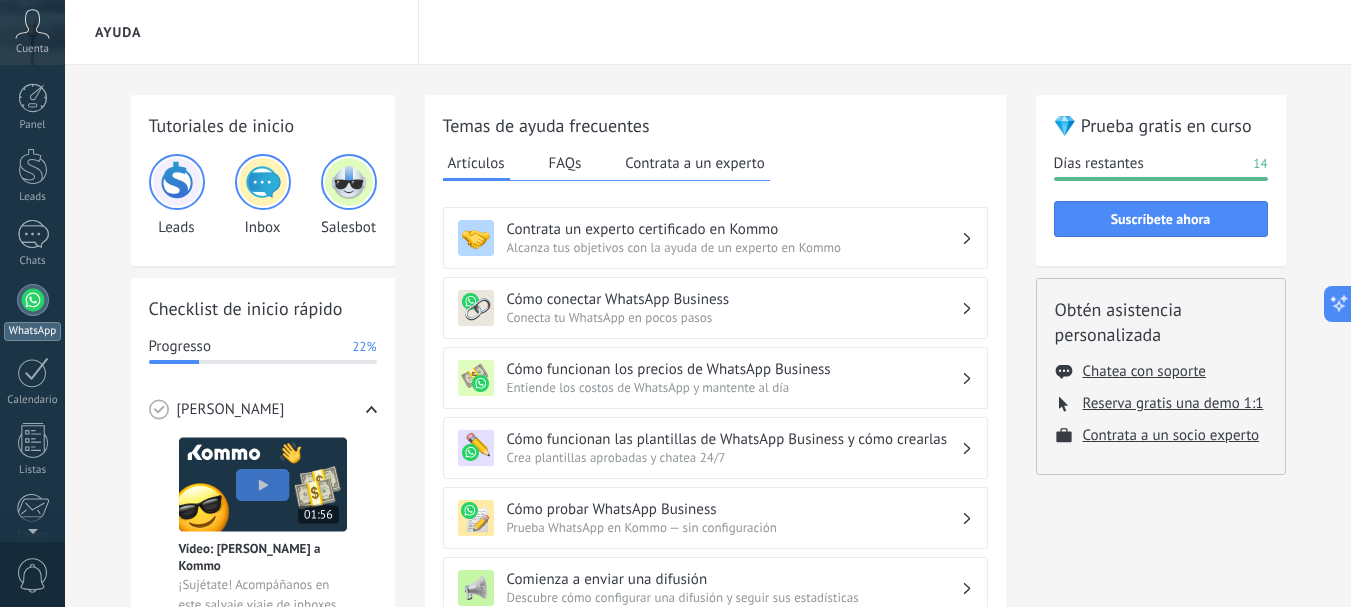 click at bounding box center (33, 300) 